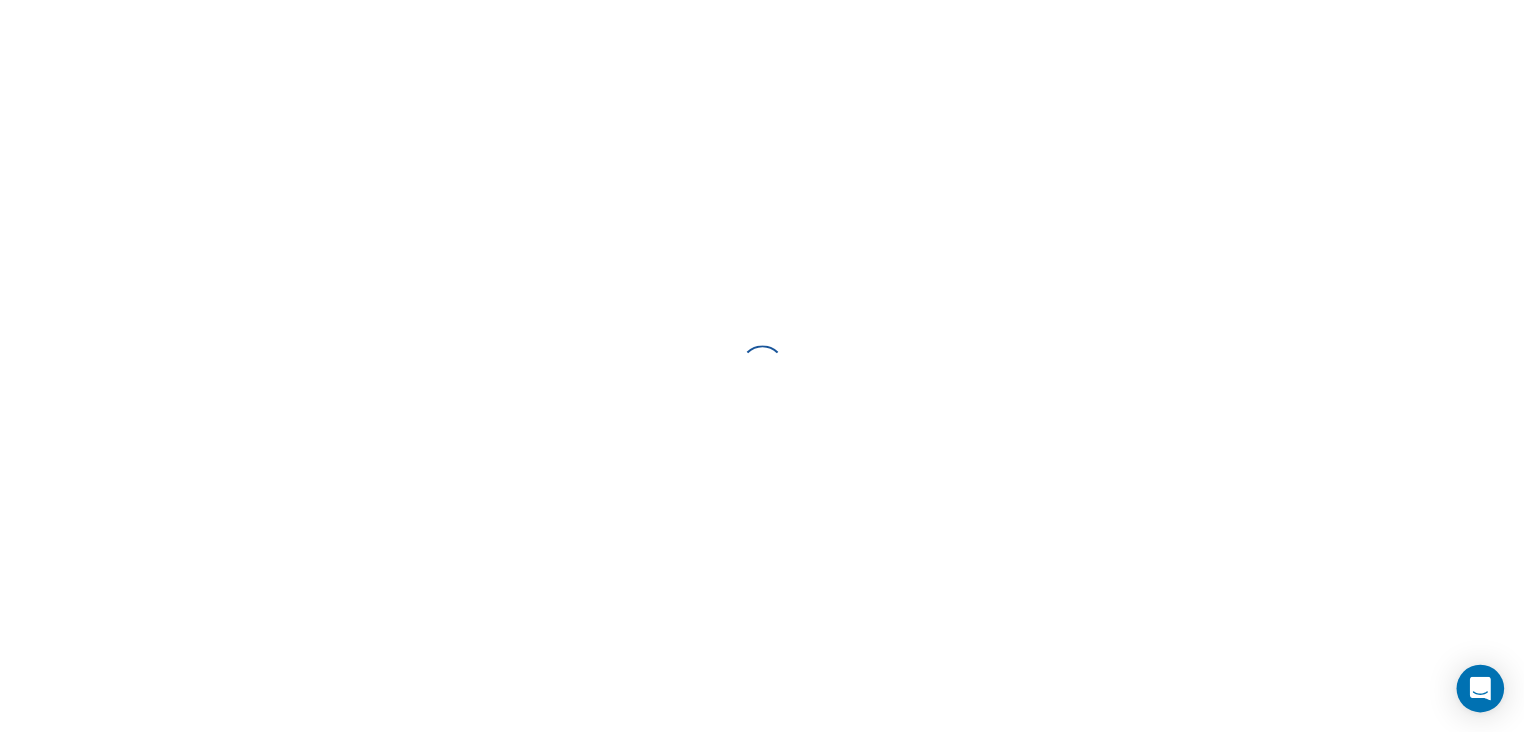 scroll, scrollTop: 0, scrollLeft: 0, axis: both 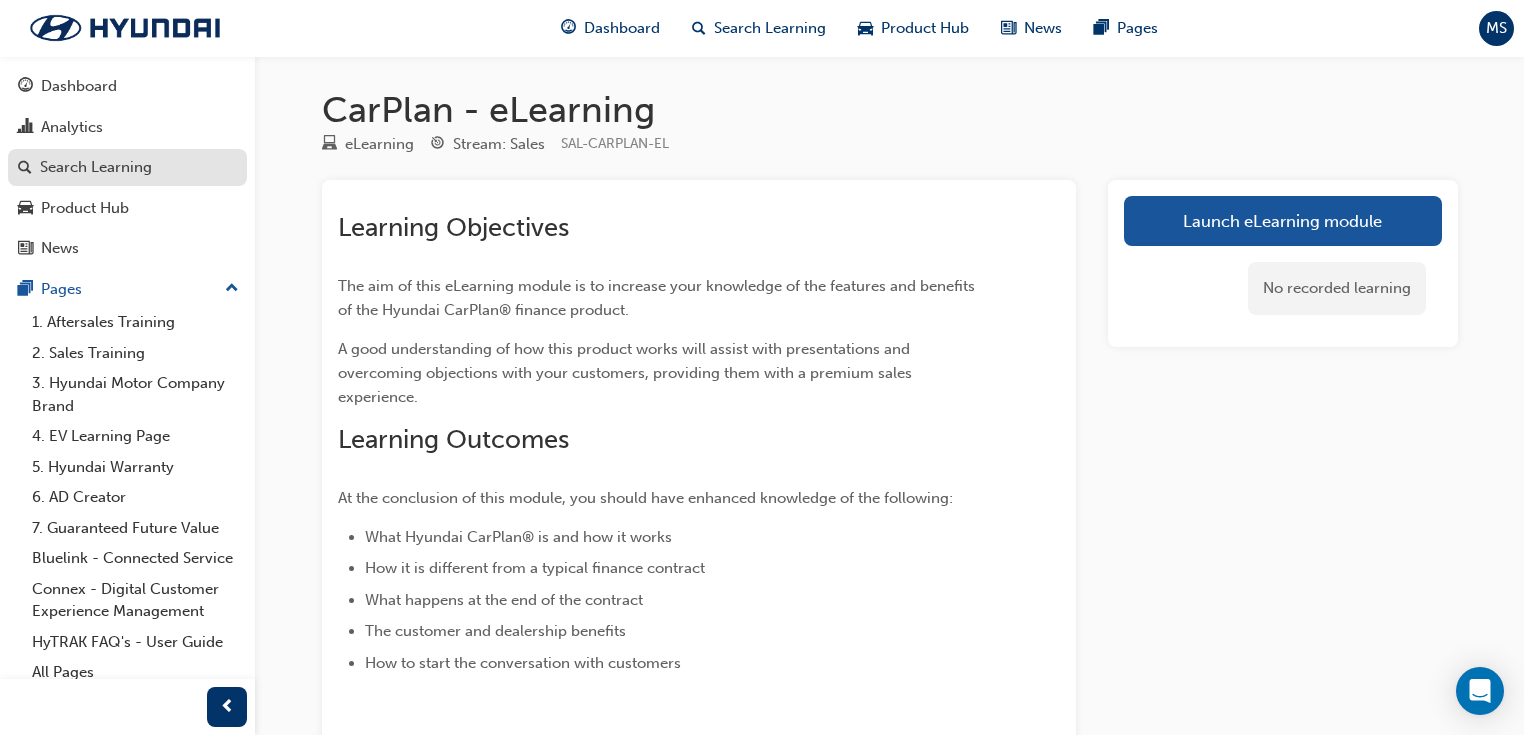 click on "Search Learning" at bounding box center (96, 167) 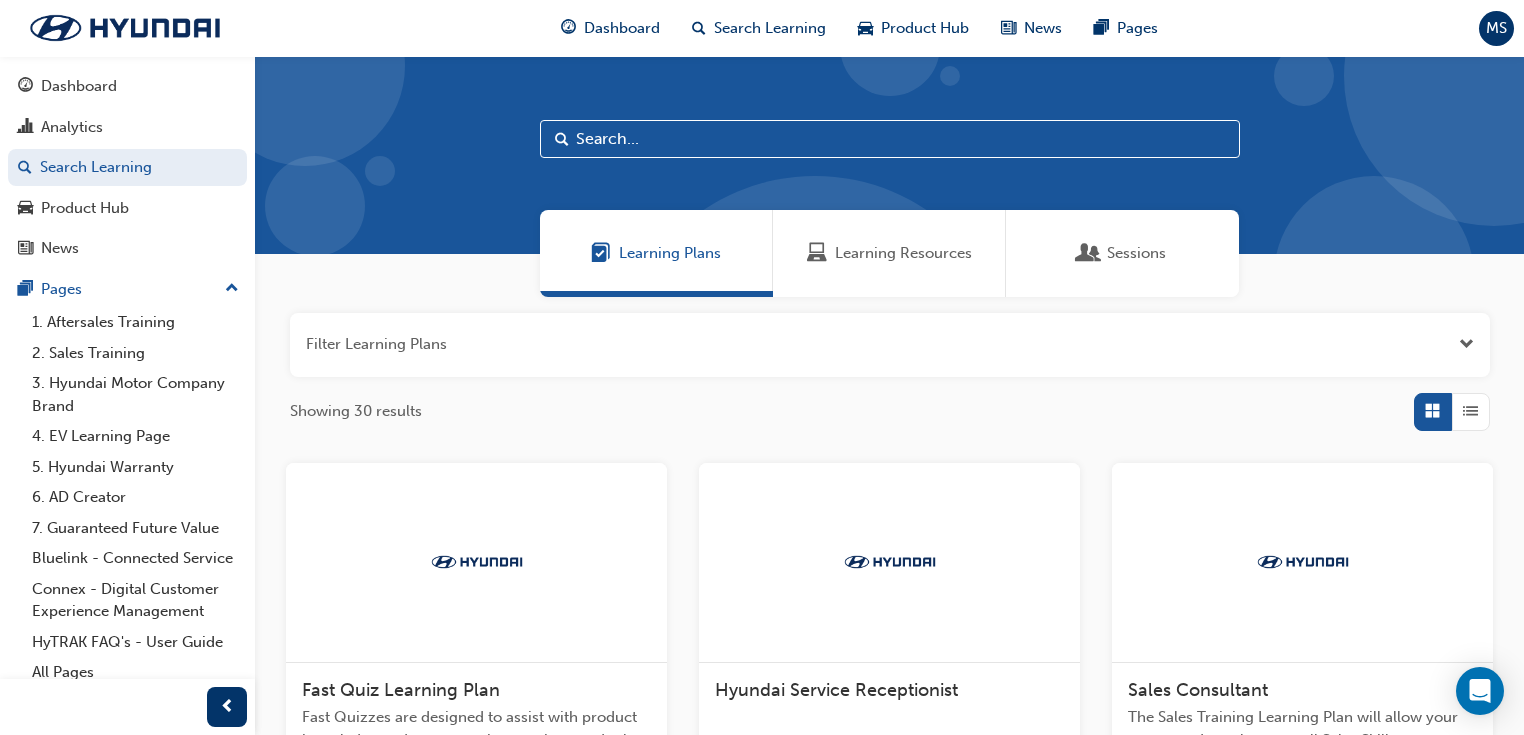 click on "Learning Resources" at bounding box center [903, 253] 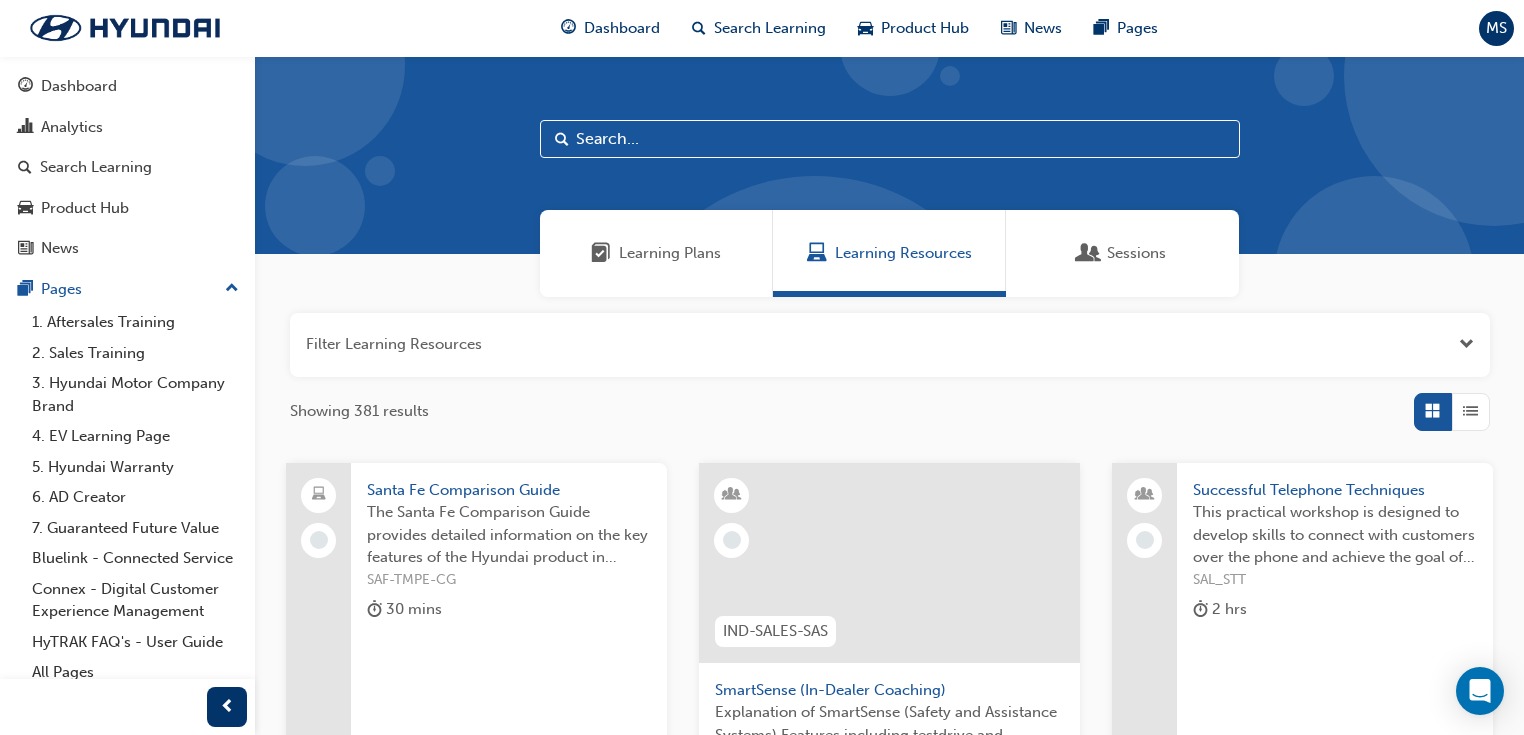 scroll, scrollTop: 55, scrollLeft: 0, axis: vertical 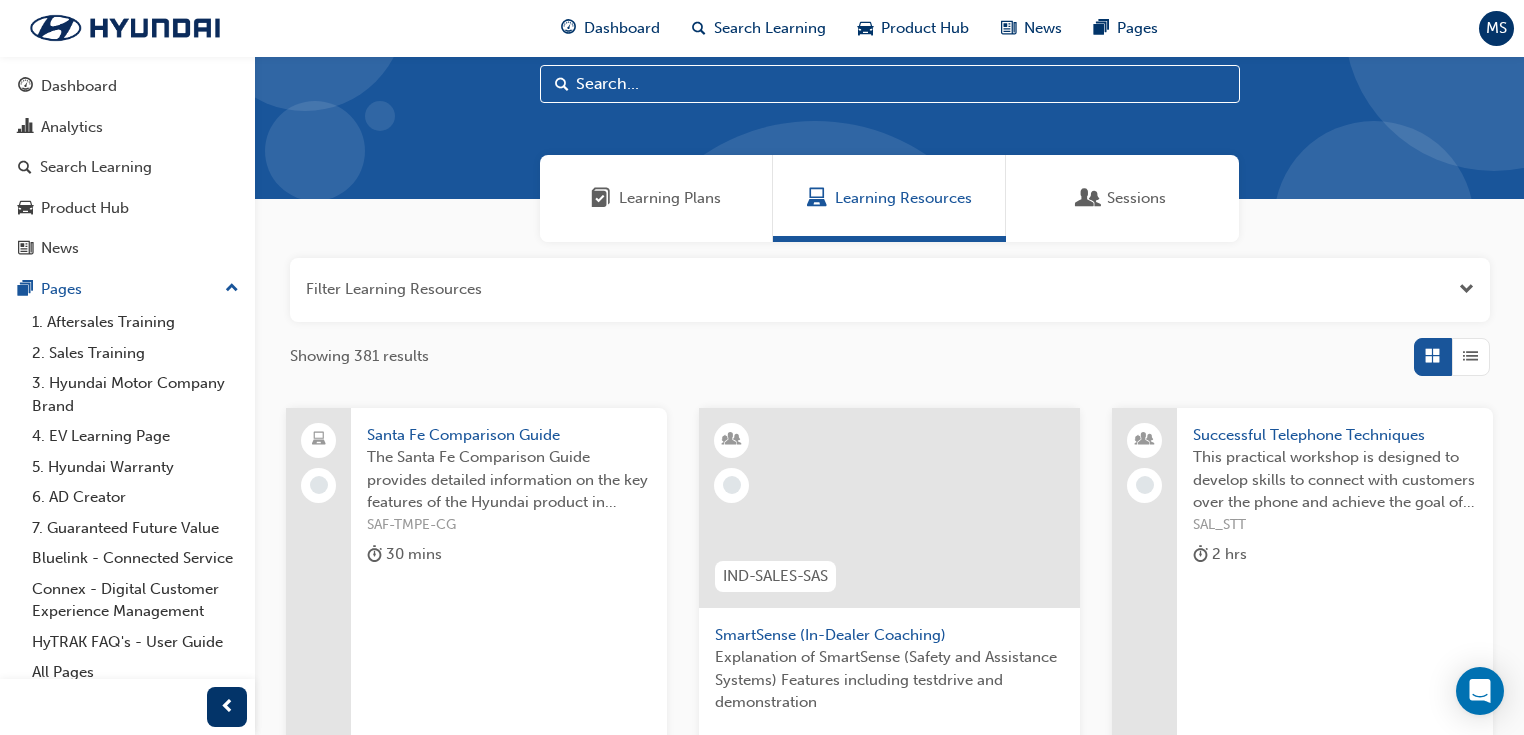 click on "Learning Plans" at bounding box center (656, 198) 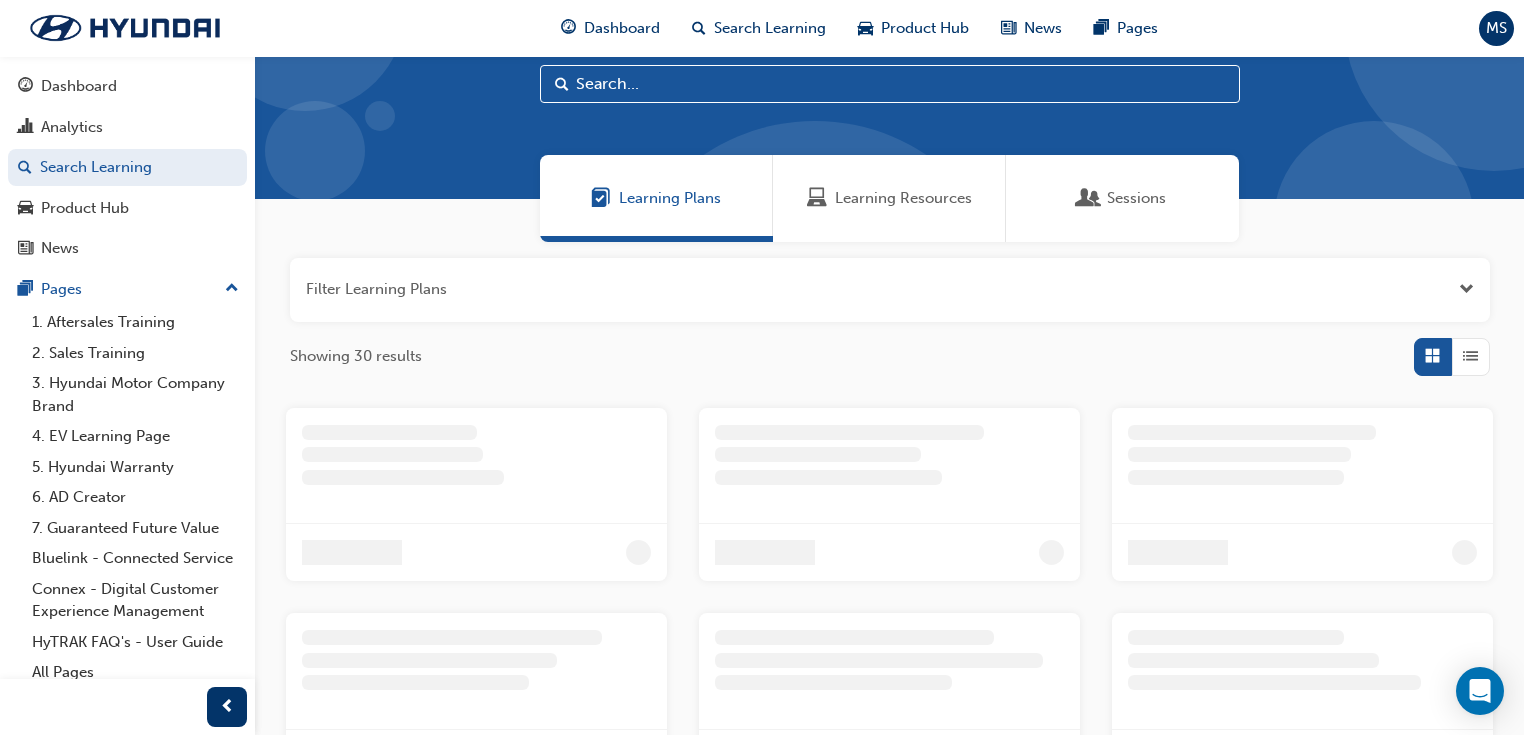 scroll, scrollTop: 0, scrollLeft: 0, axis: both 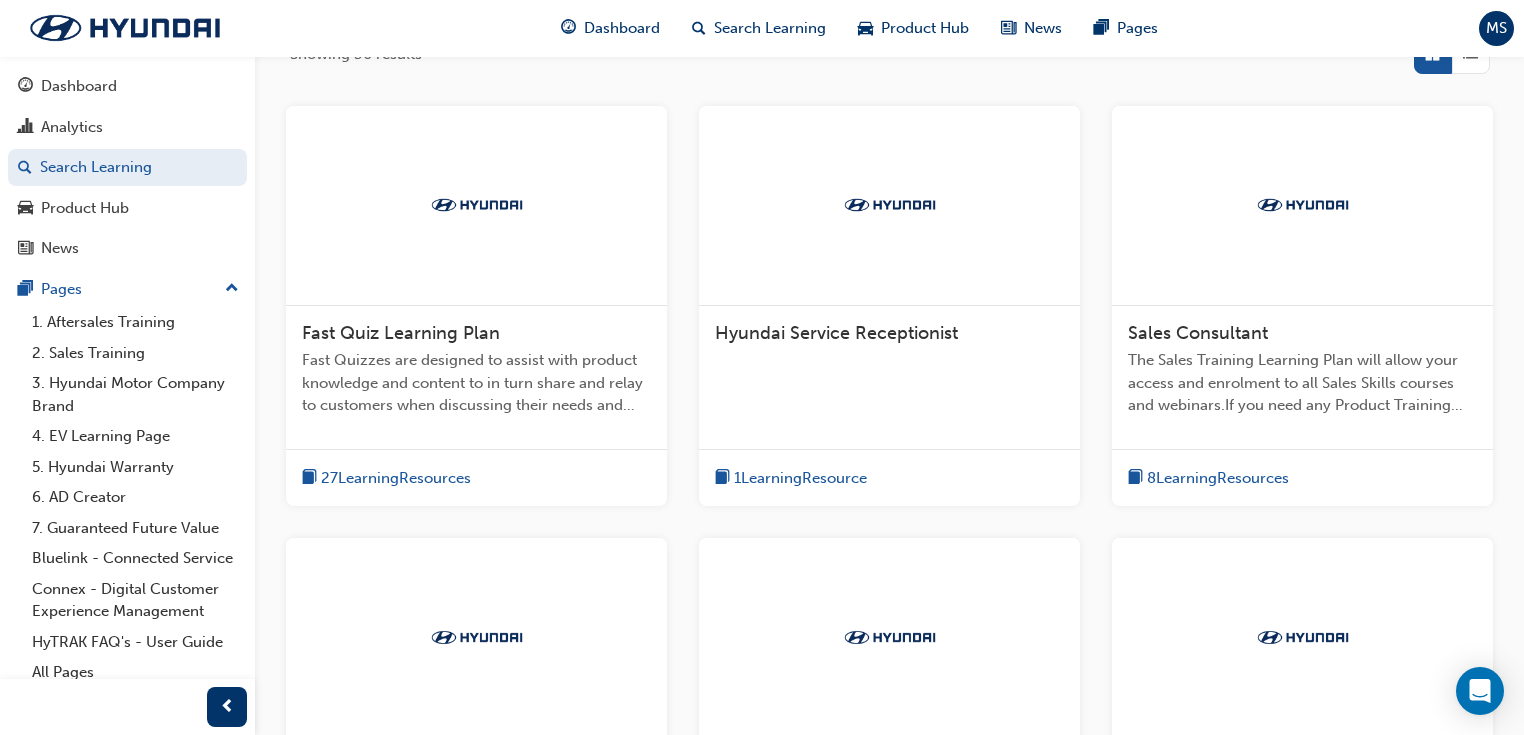 click on "The Sales Training Learning Plan will allow your access and enrolment to all Sales Skills courses and webinars.If you need any Product Training information - please refer to the Product Training Learning Plan." at bounding box center (1302, 383) 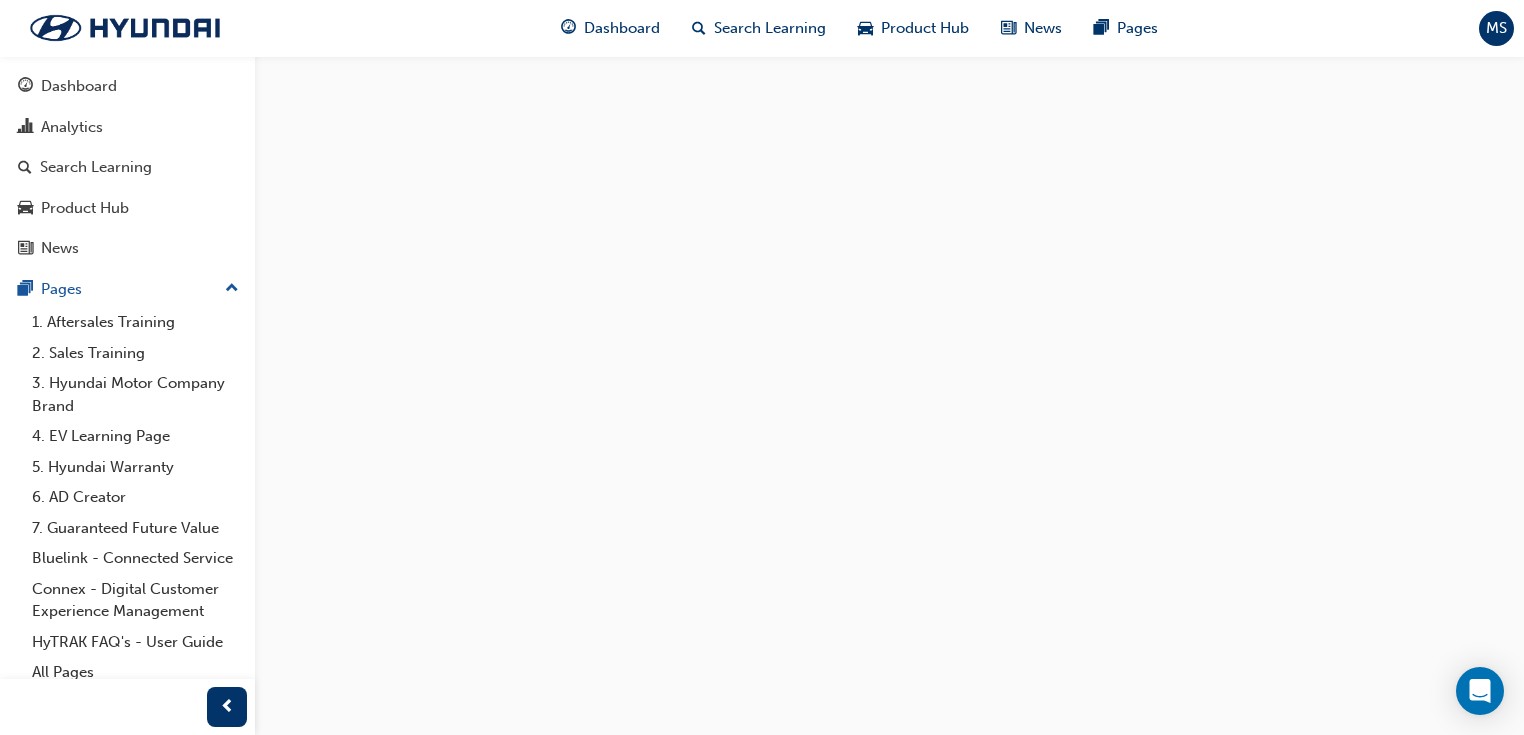 scroll, scrollTop: 0, scrollLeft: 0, axis: both 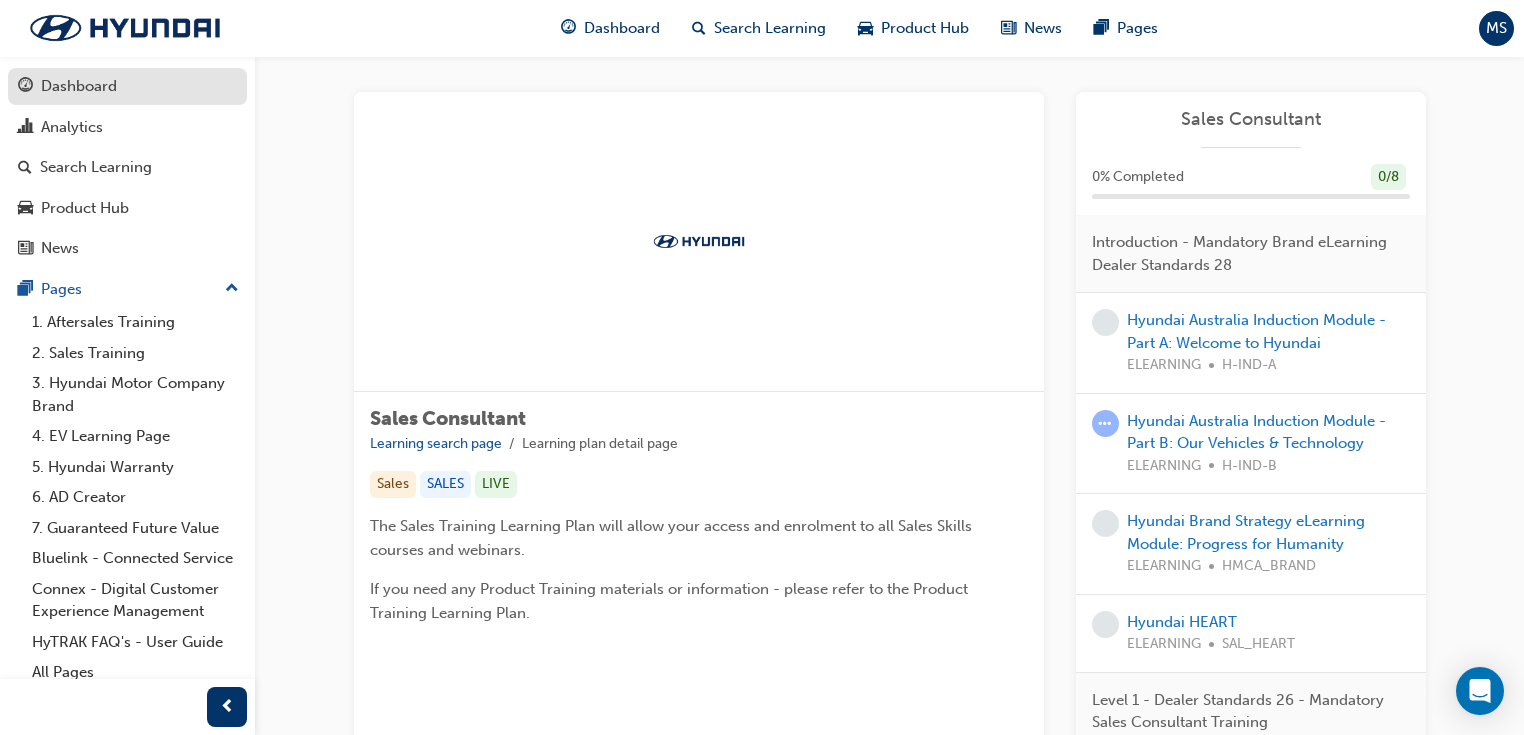 click on "Dashboard" at bounding box center [79, 86] 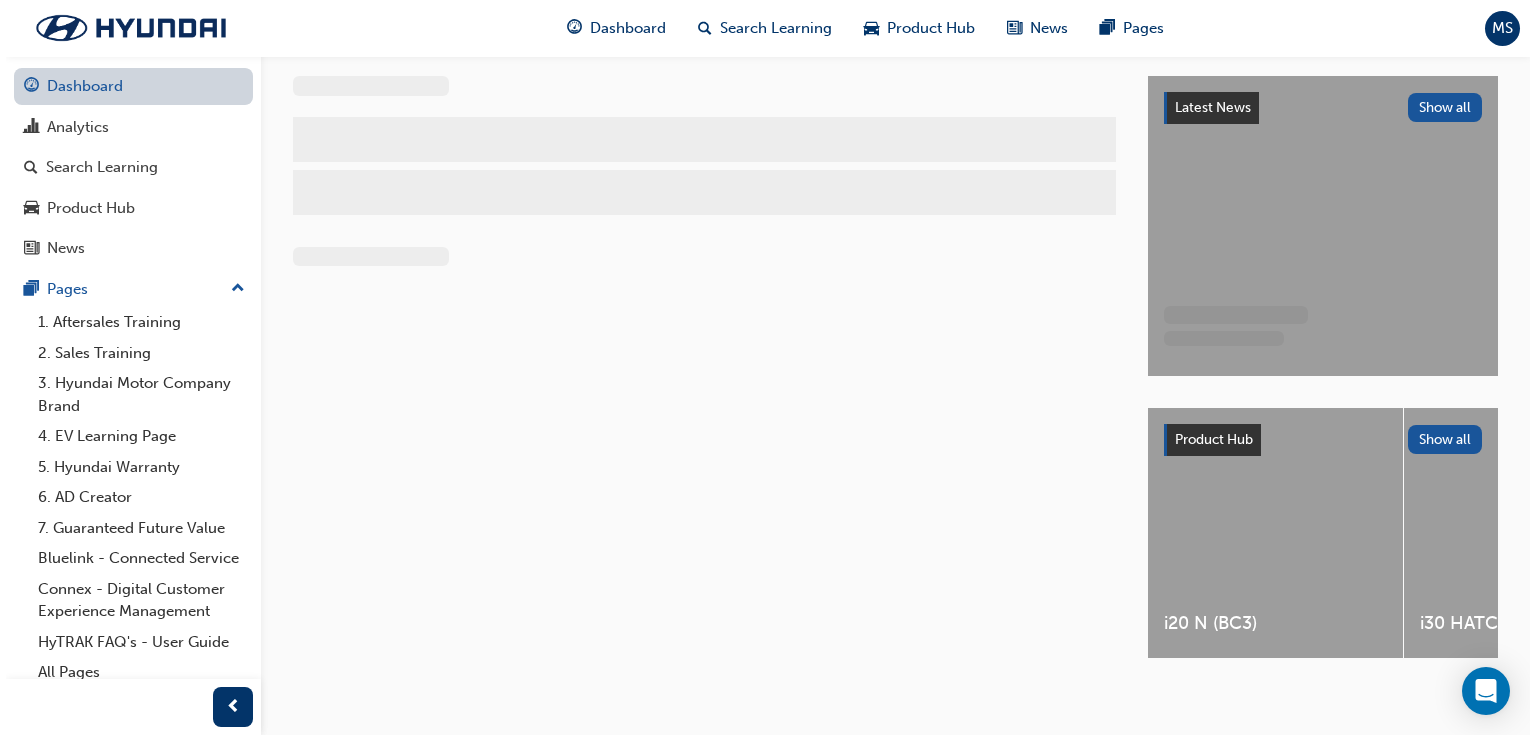 scroll, scrollTop: 0, scrollLeft: 0, axis: both 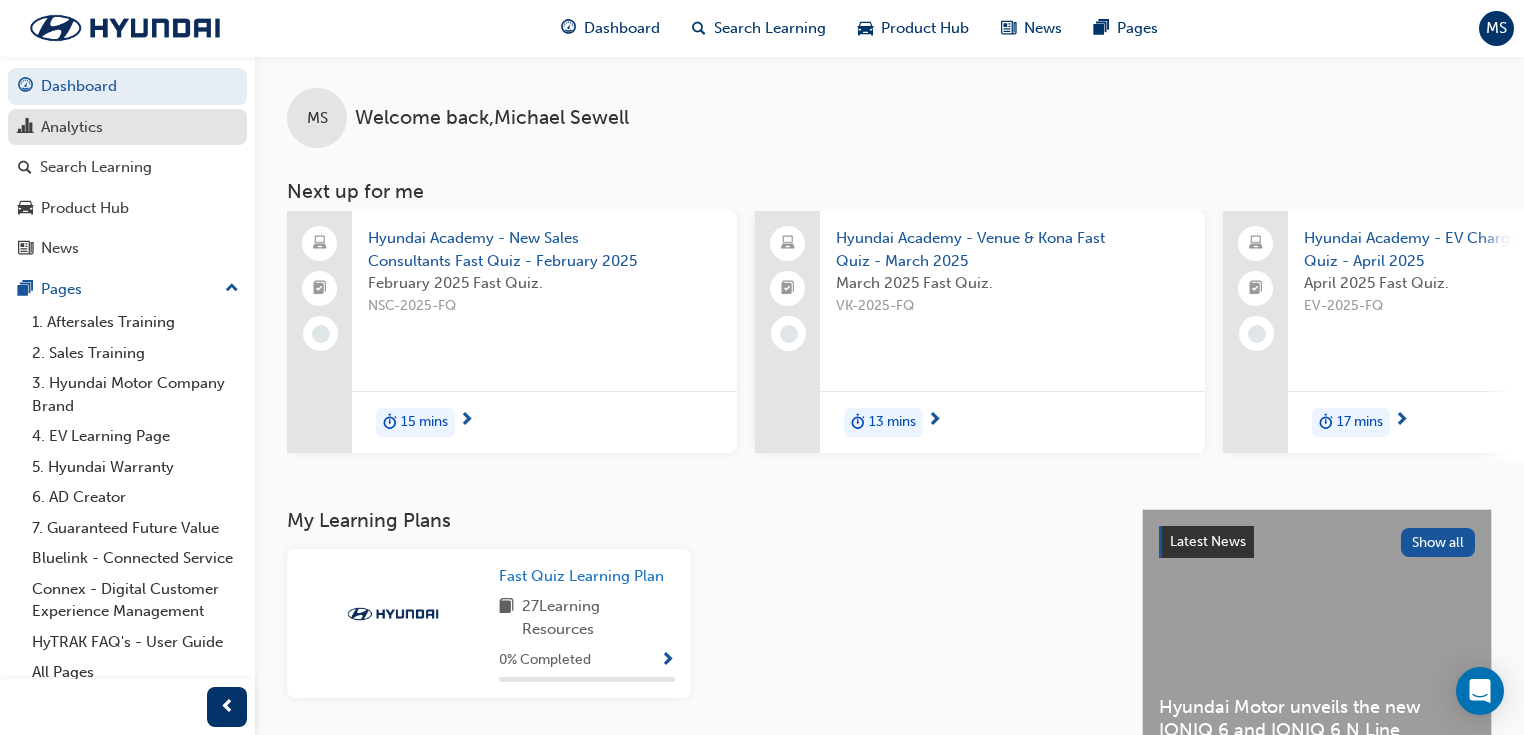 click on "Analytics" at bounding box center (127, 127) 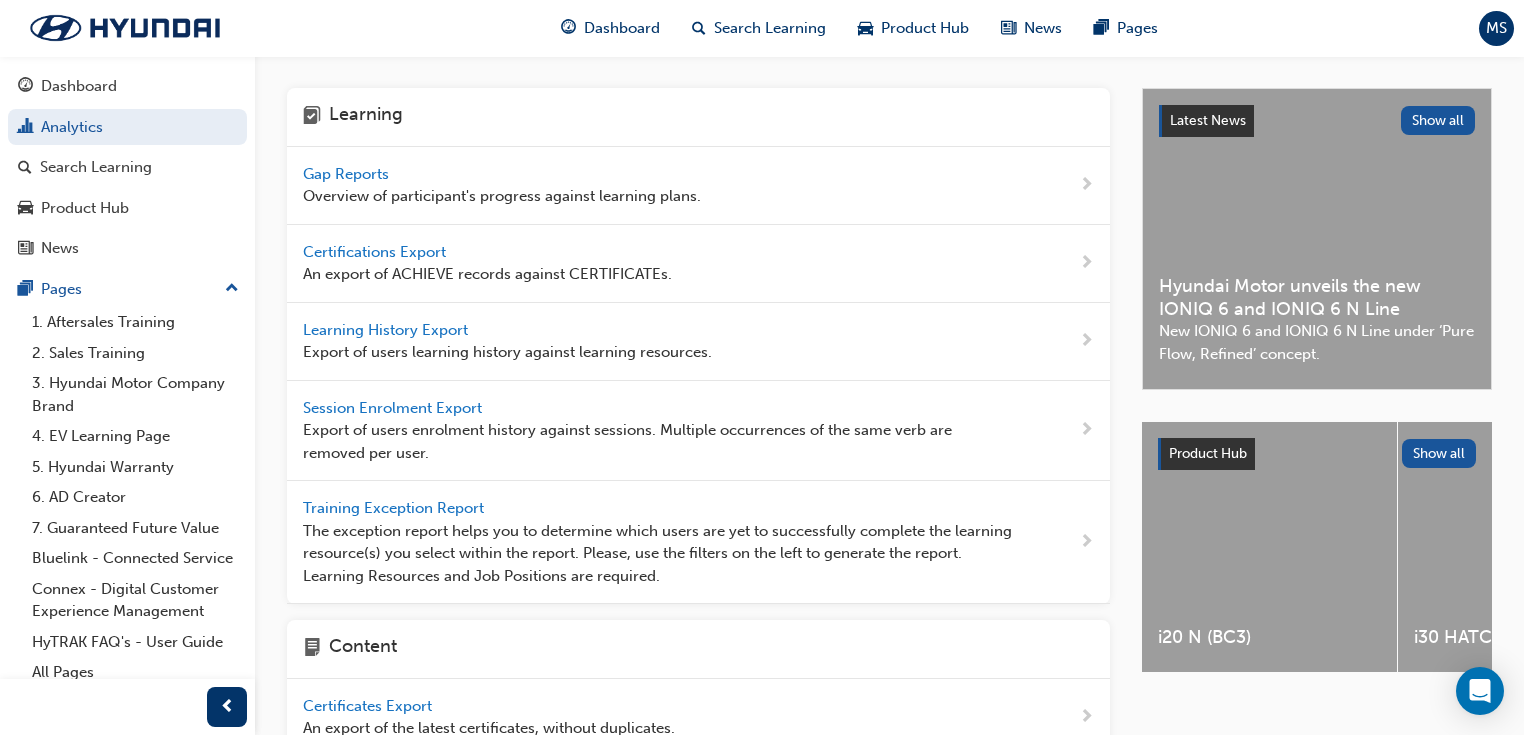 click on "Gap Reports" at bounding box center [348, 174] 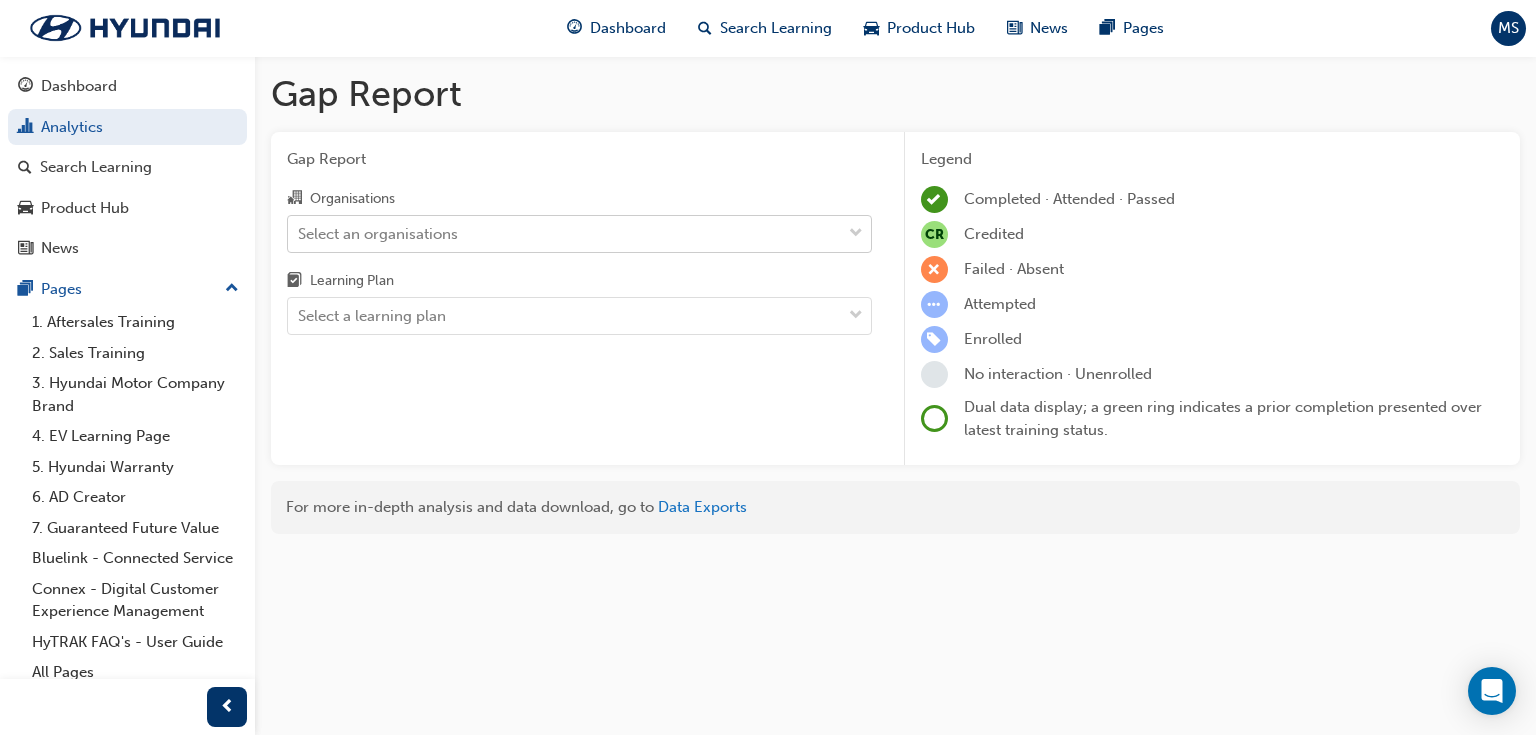 click at bounding box center [856, 234] 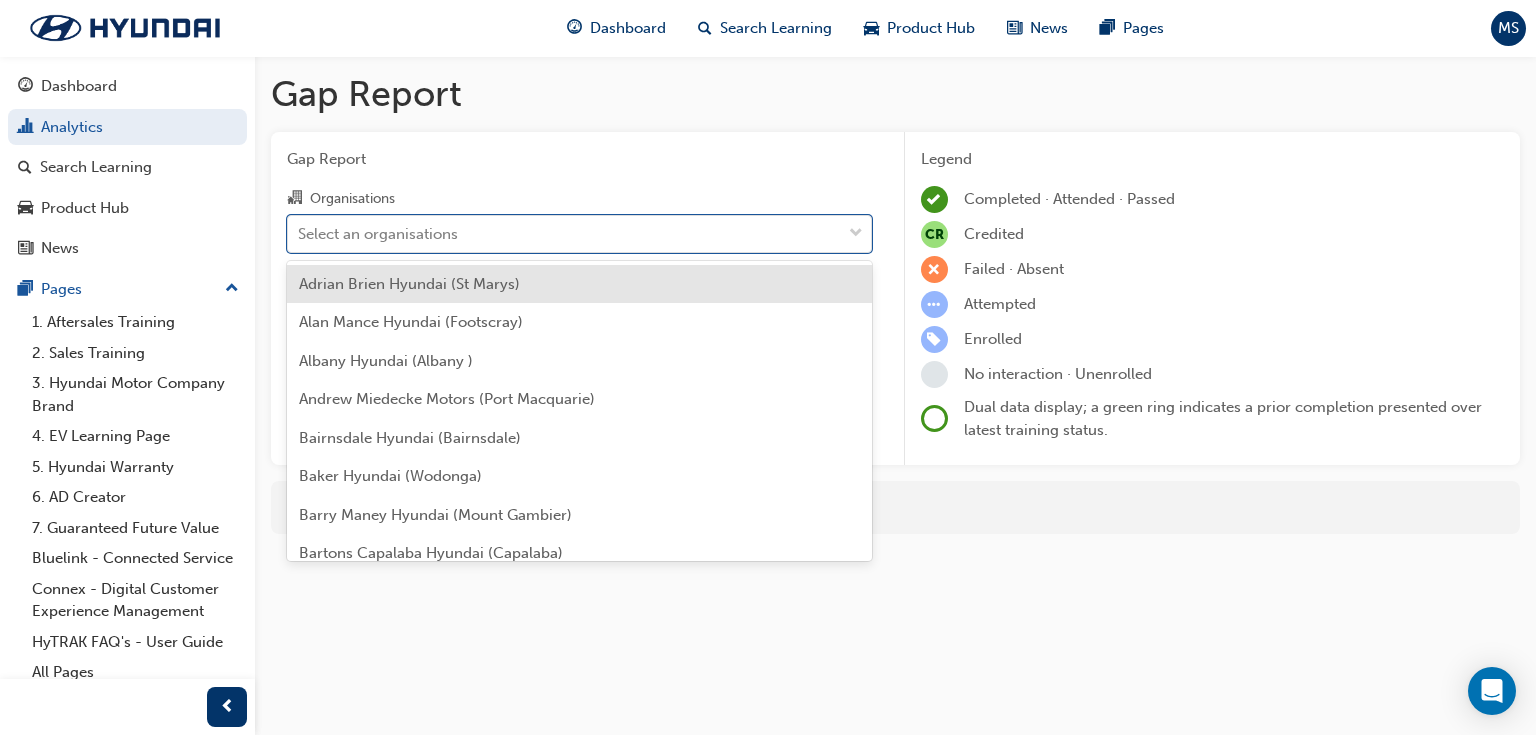 click on "Adrian Brien Hyundai (St Marys)" at bounding box center (579, 284) 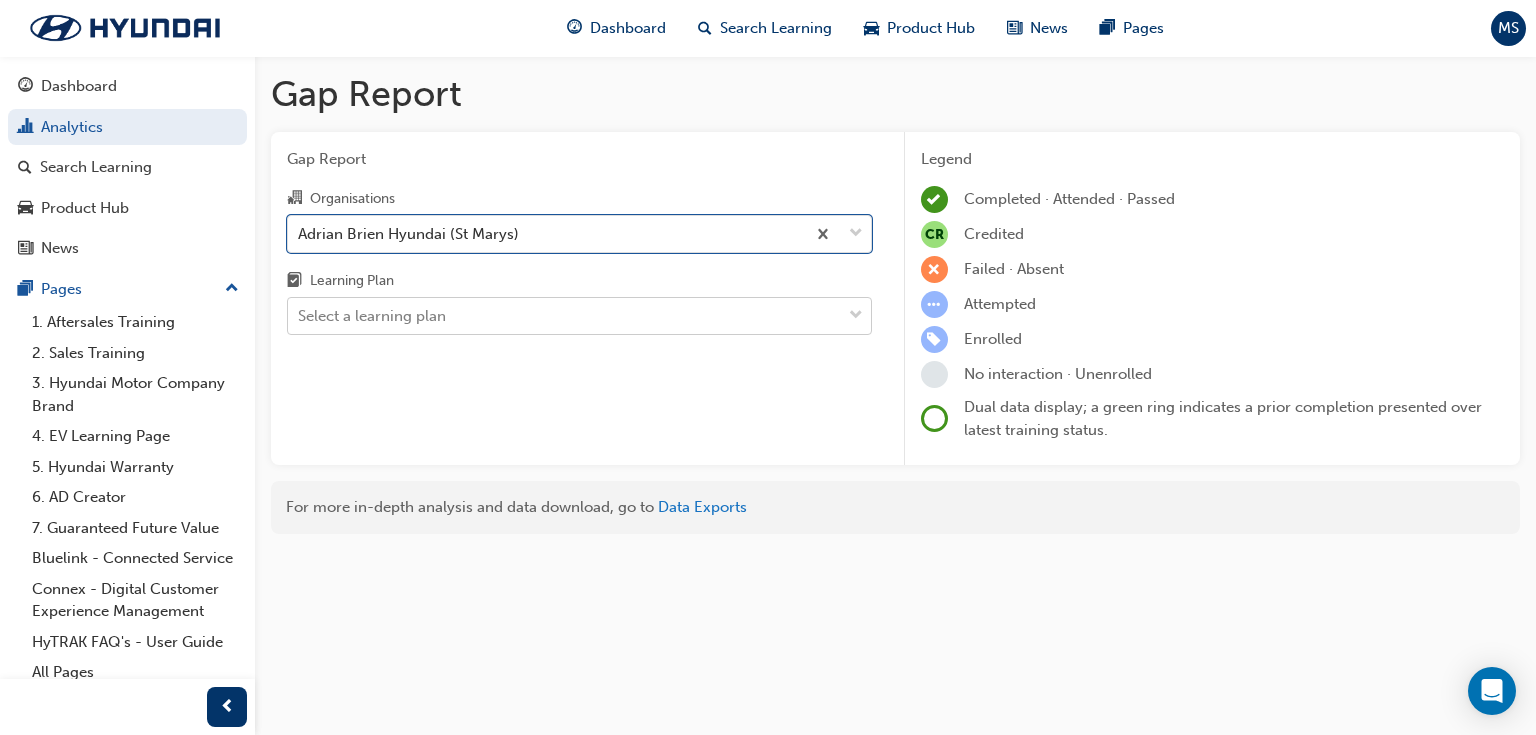 click at bounding box center (856, 316) 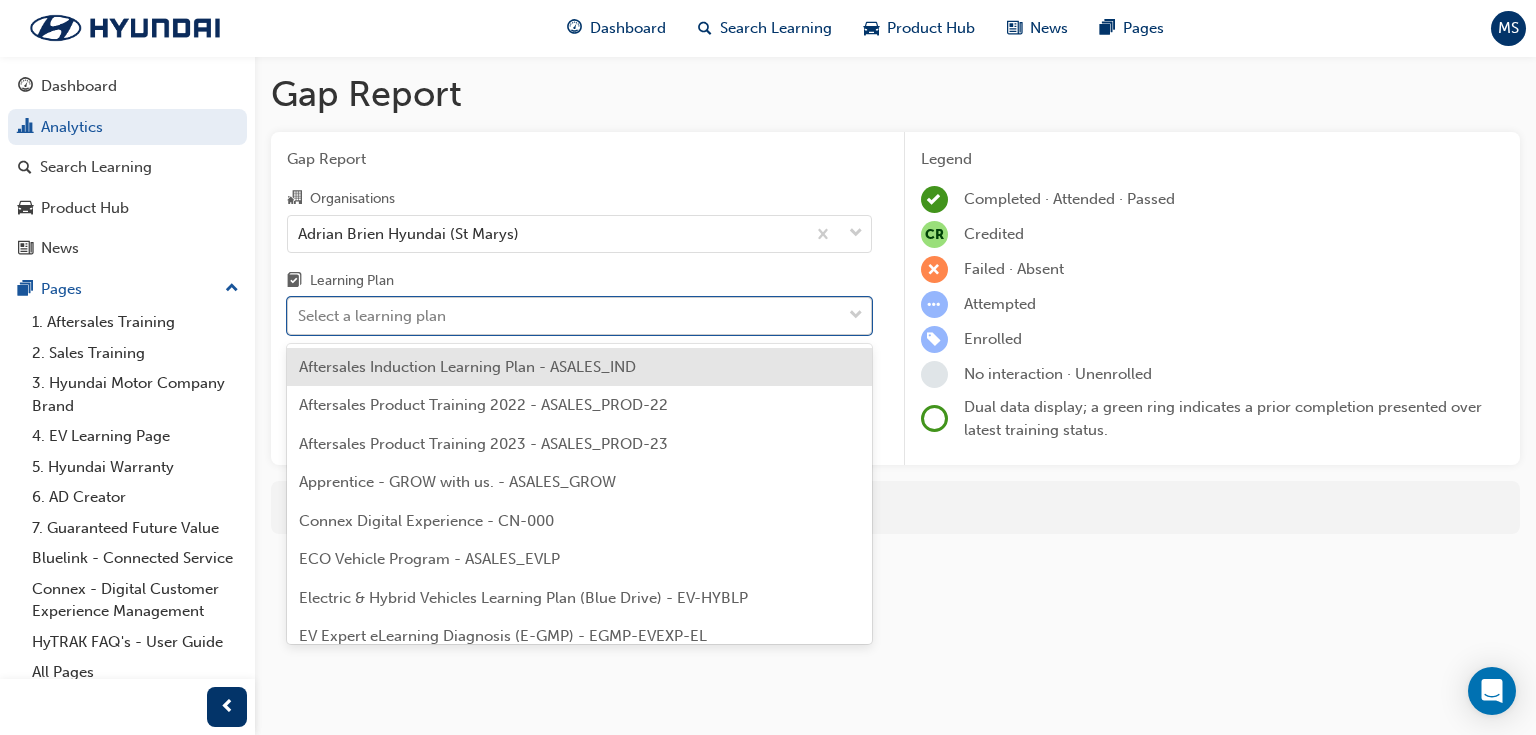 click on "Select a learning plan" at bounding box center [564, 316] 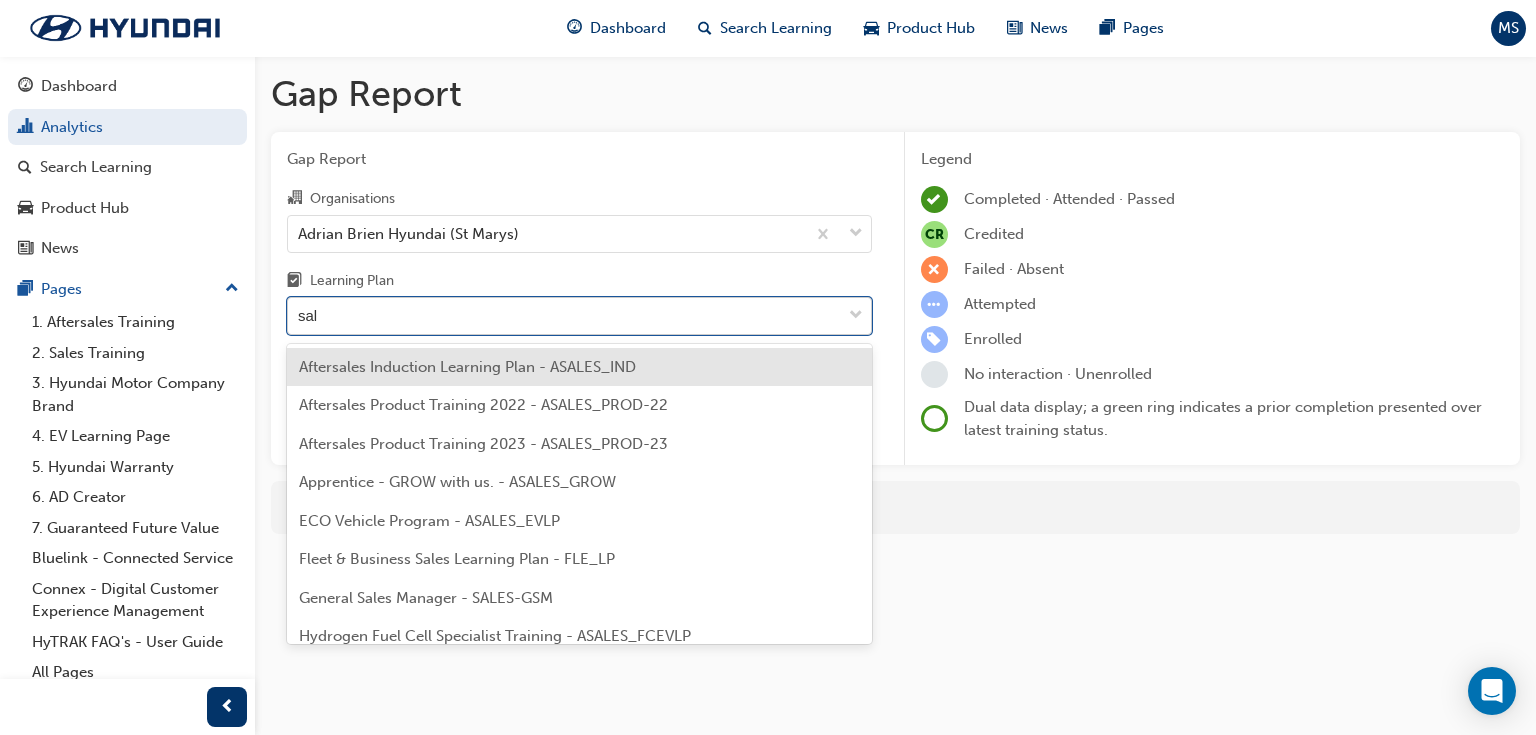 type on "sale" 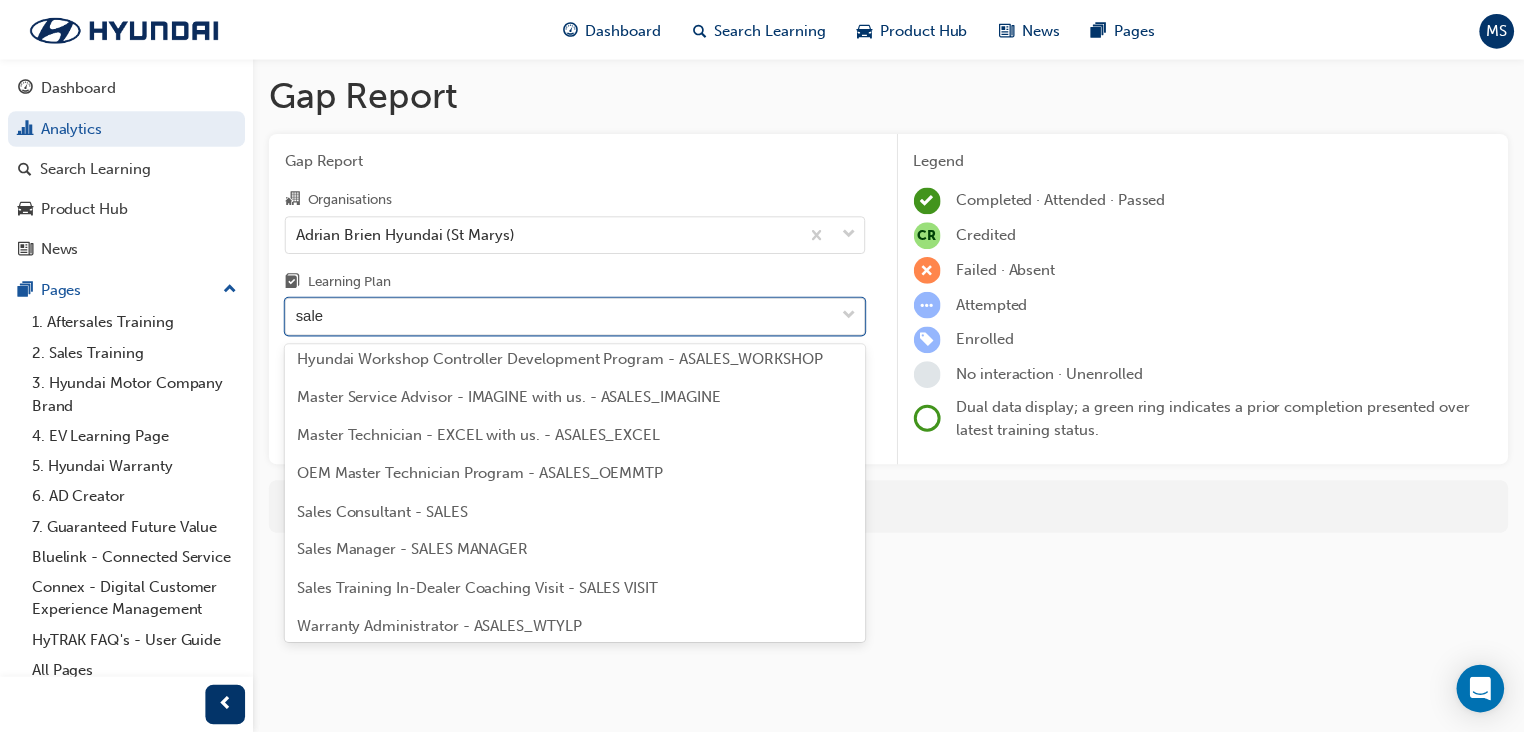 scroll, scrollTop: 632, scrollLeft: 0, axis: vertical 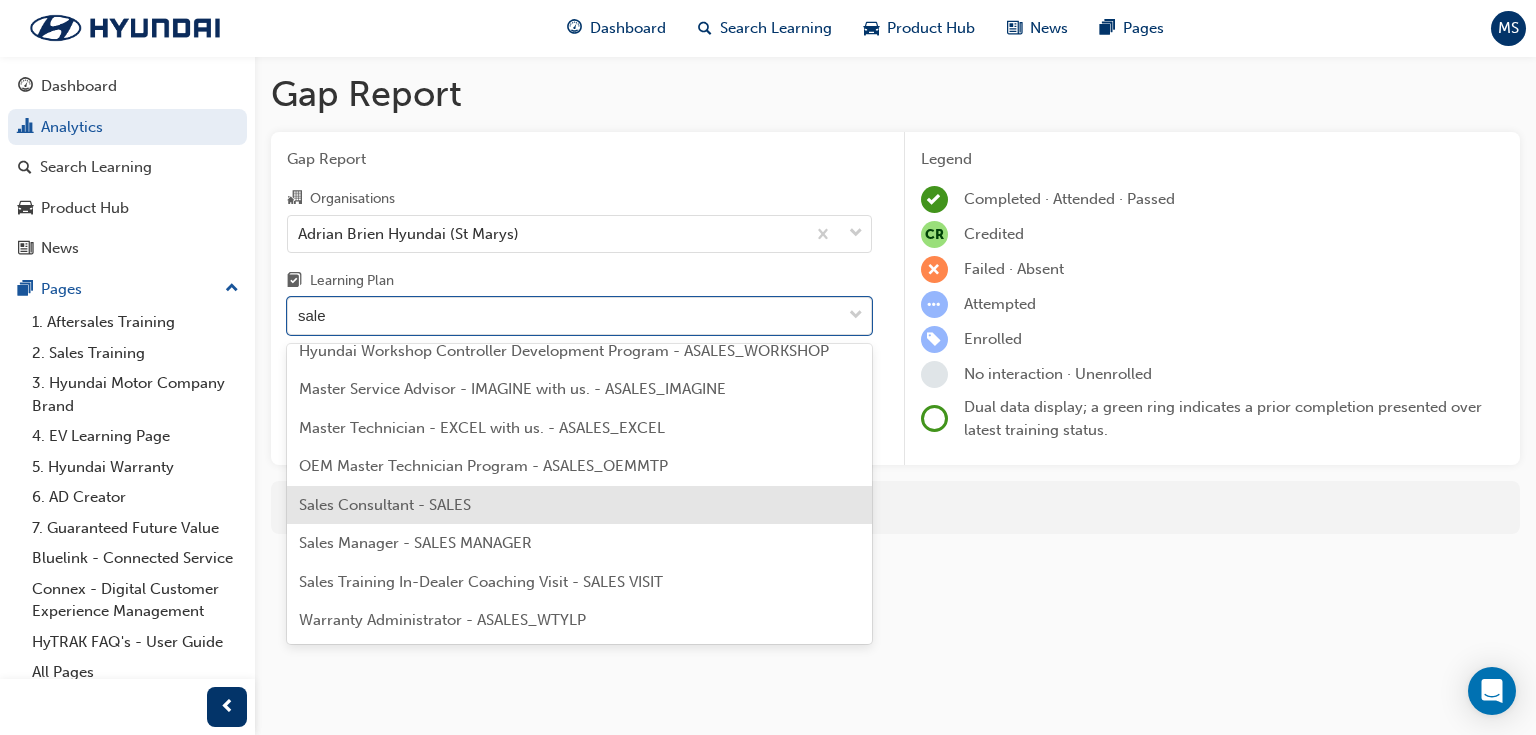 click on "Sales Consultant - SALES" at bounding box center (579, 505) 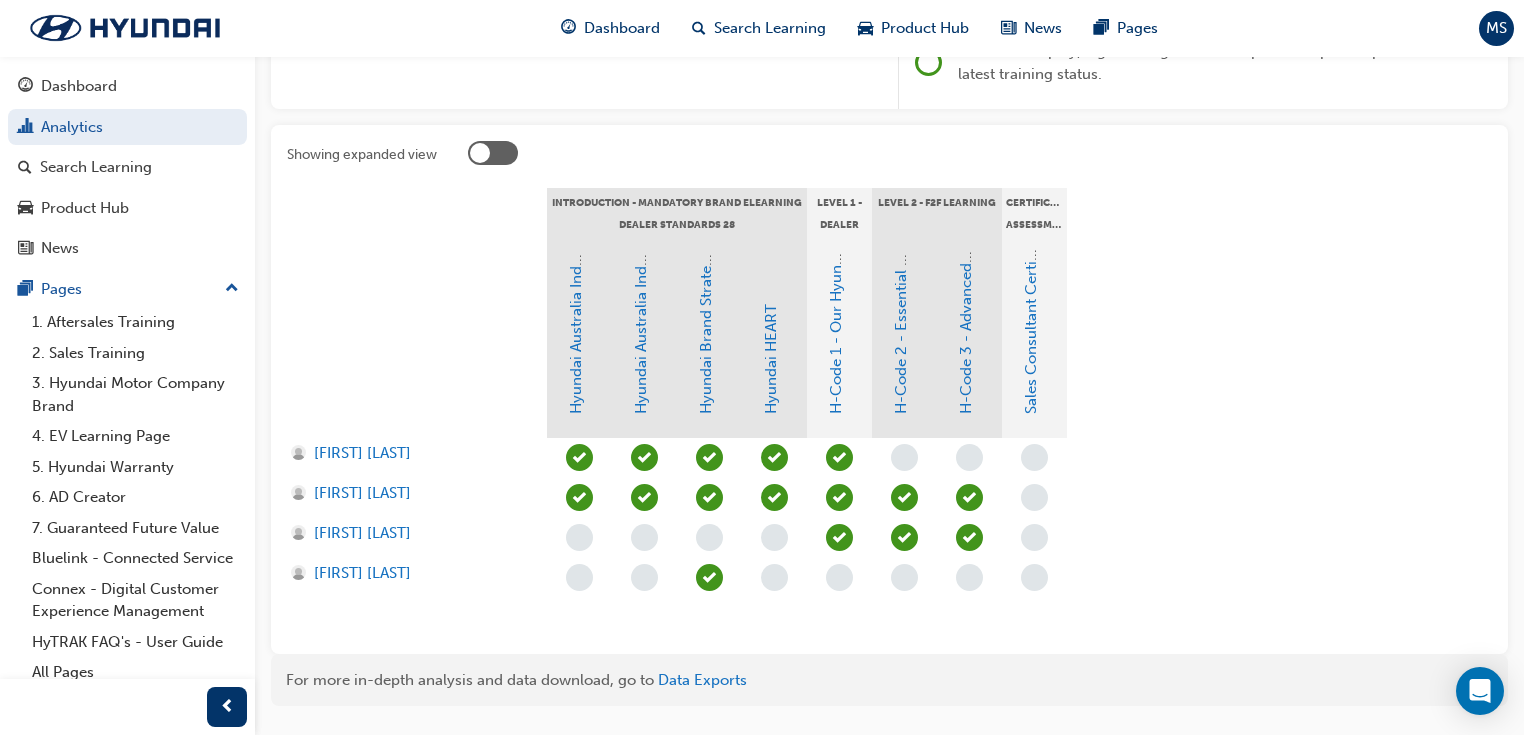 scroll, scrollTop: 354, scrollLeft: 0, axis: vertical 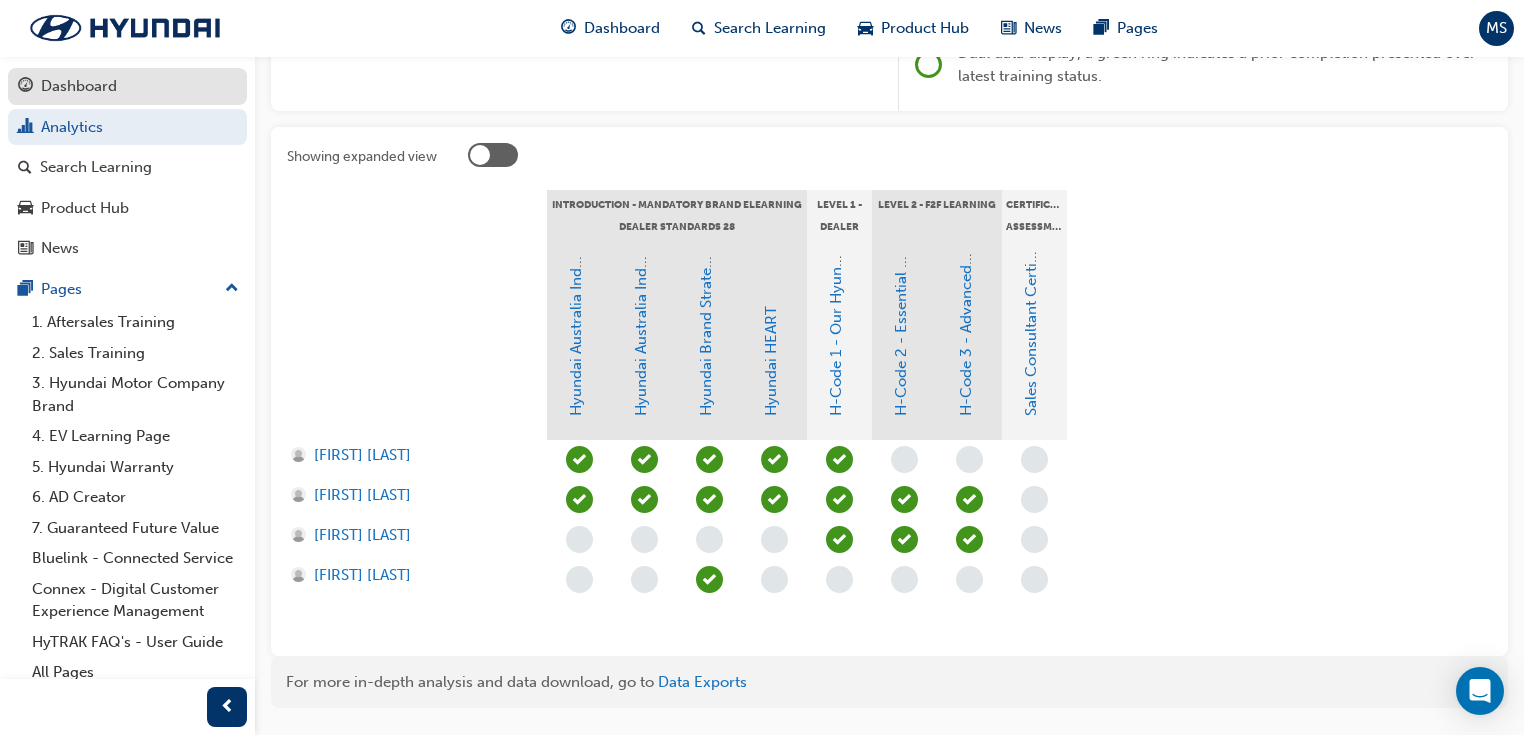 click on "Dashboard" at bounding box center (127, 86) 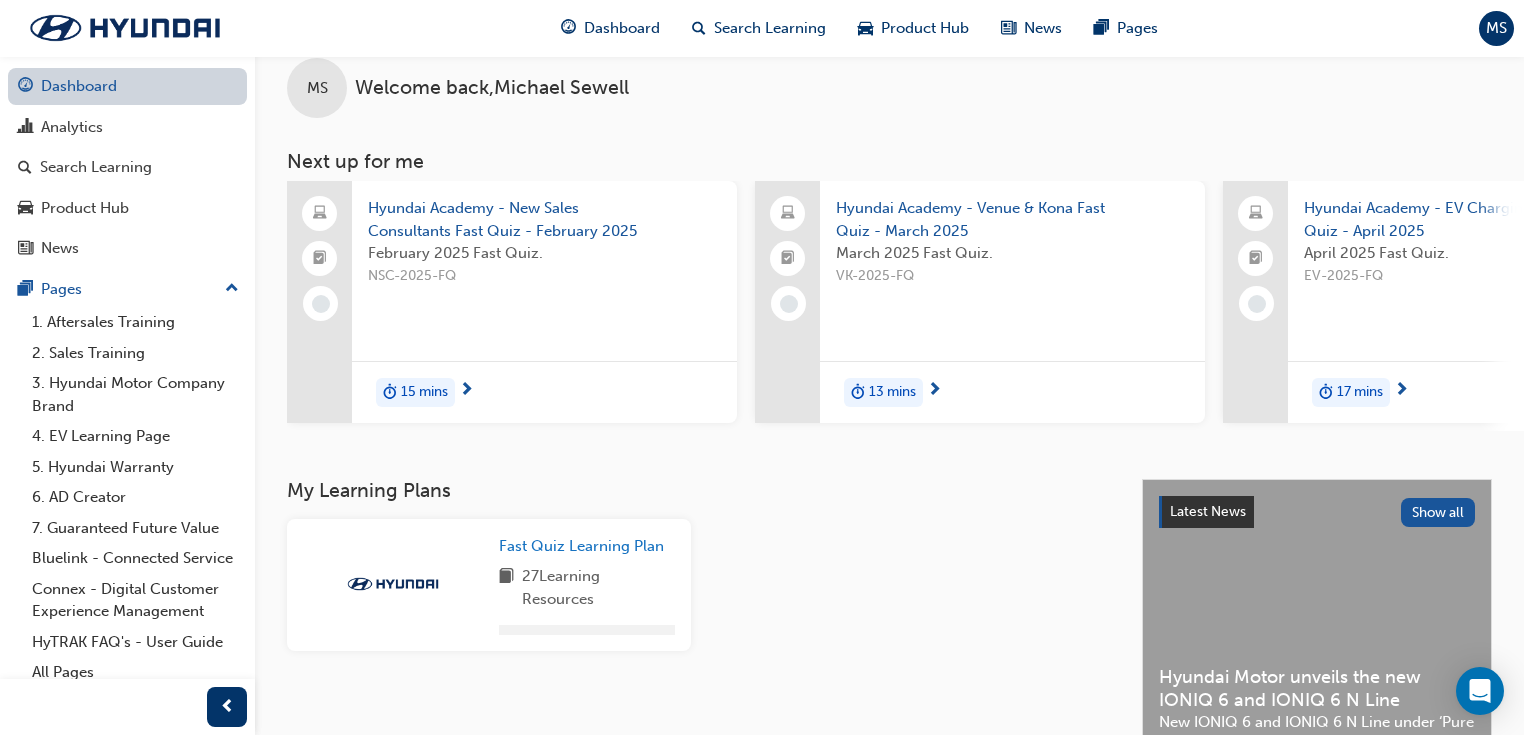 scroll, scrollTop: 354, scrollLeft: 0, axis: vertical 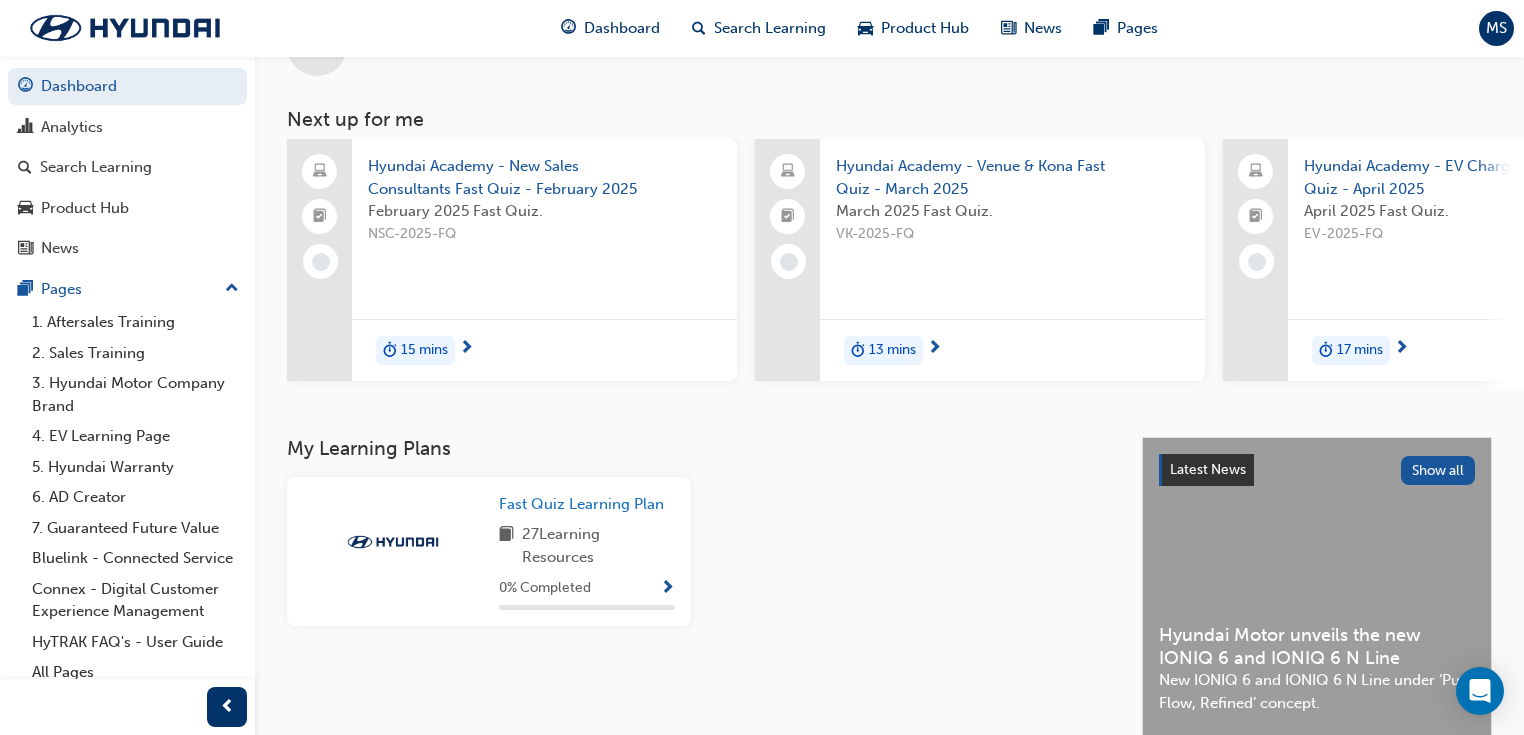 click on "27  Learning Resources" at bounding box center [598, 545] 